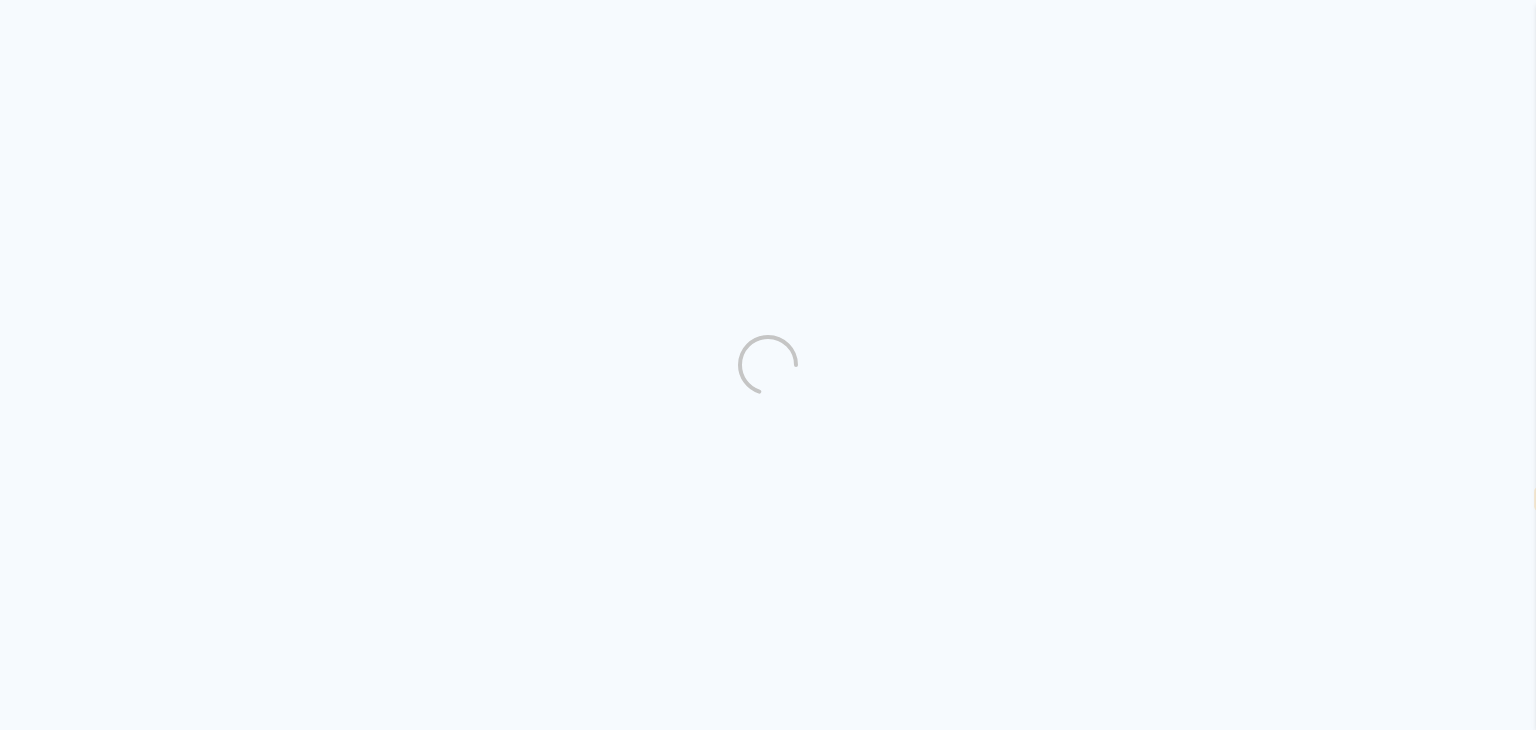 scroll, scrollTop: 0, scrollLeft: 0, axis: both 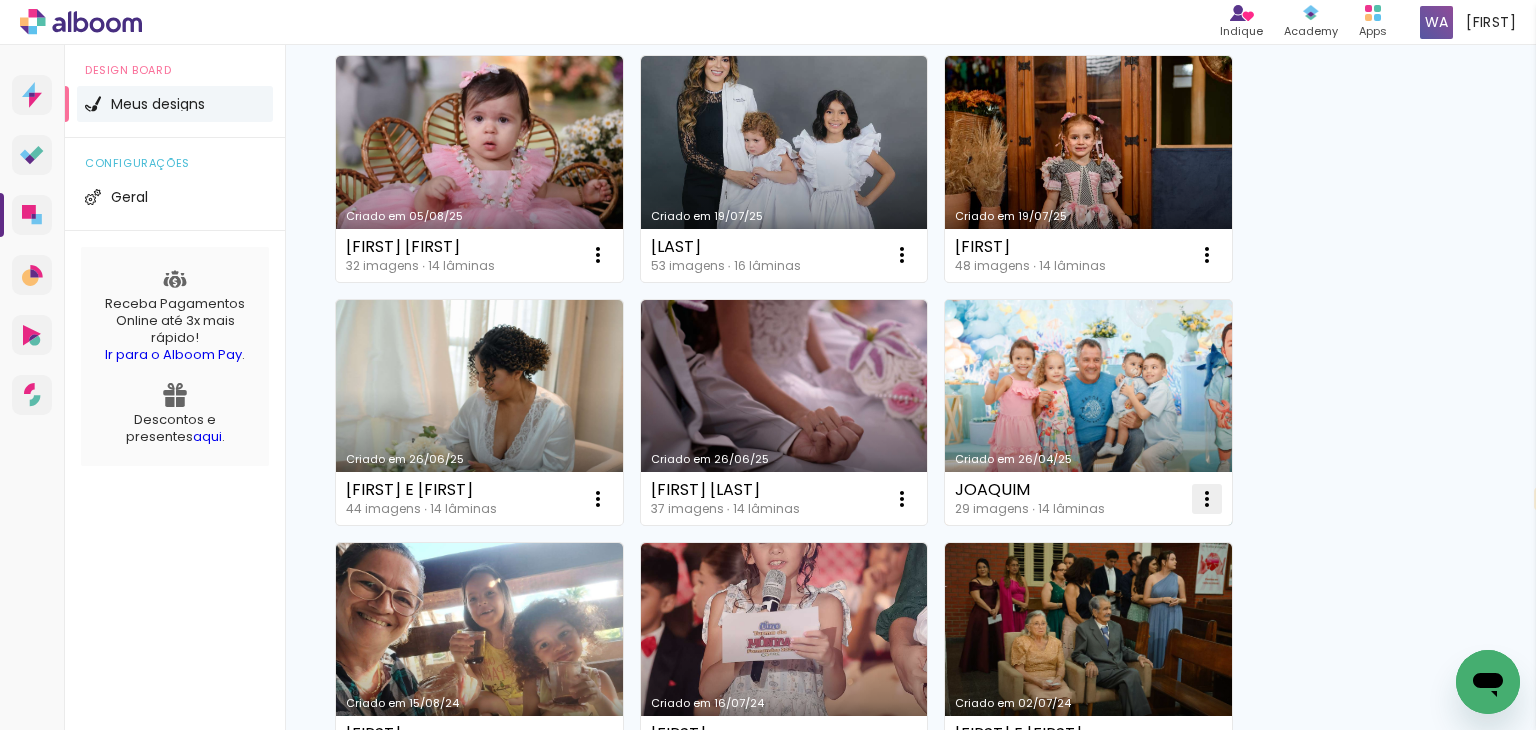 click at bounding box center [598, 255] 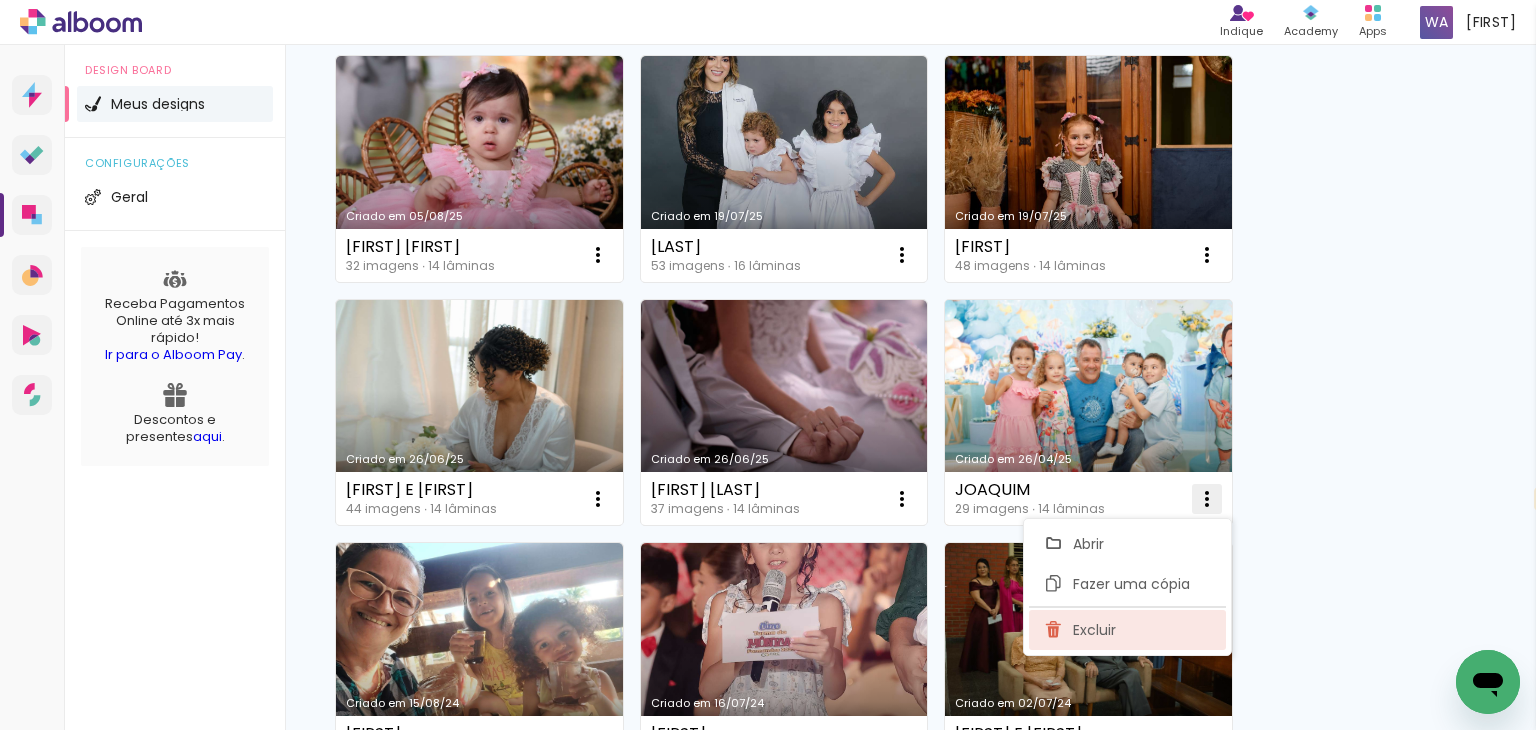click on "Excluir" 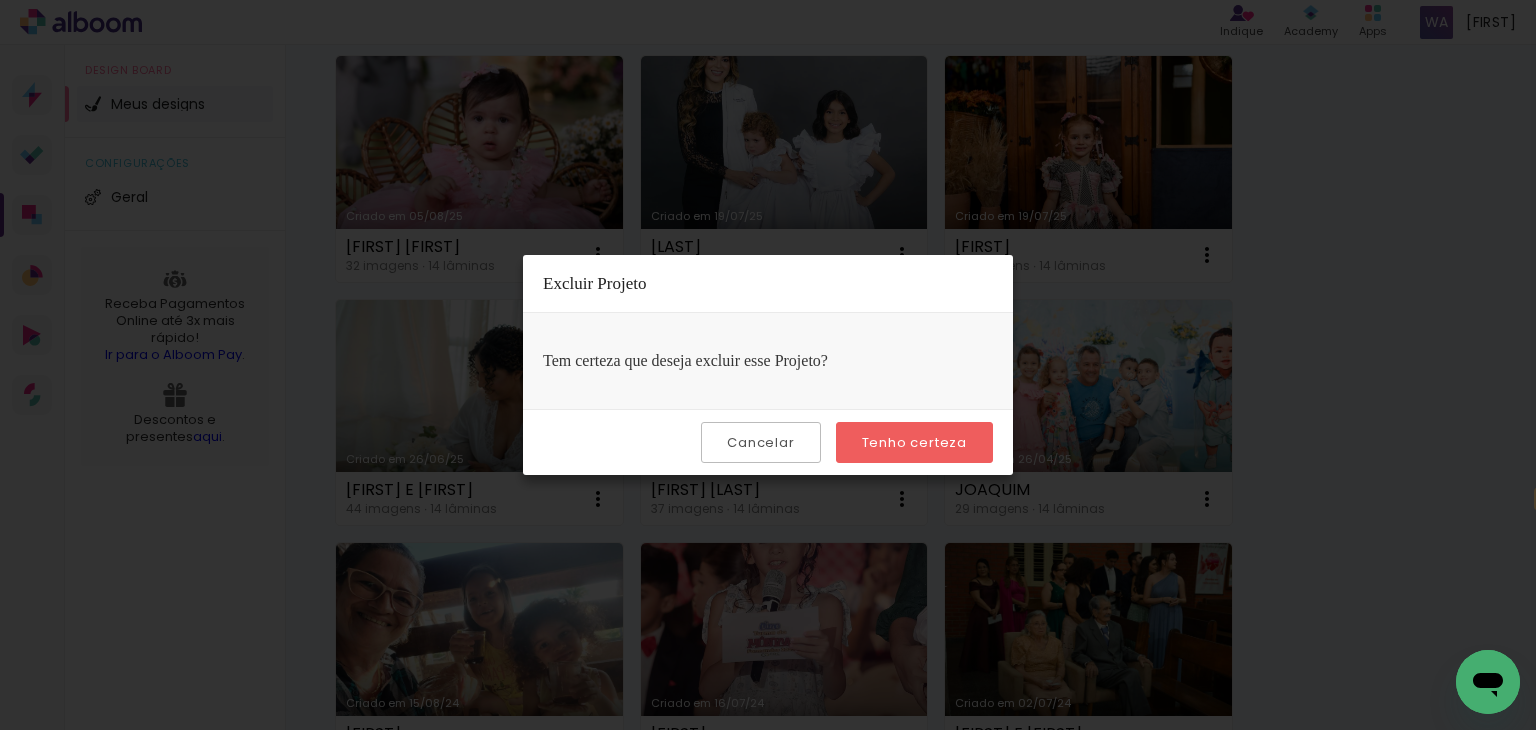 click on "Tenho certeza" at bounding box center (914, 442) 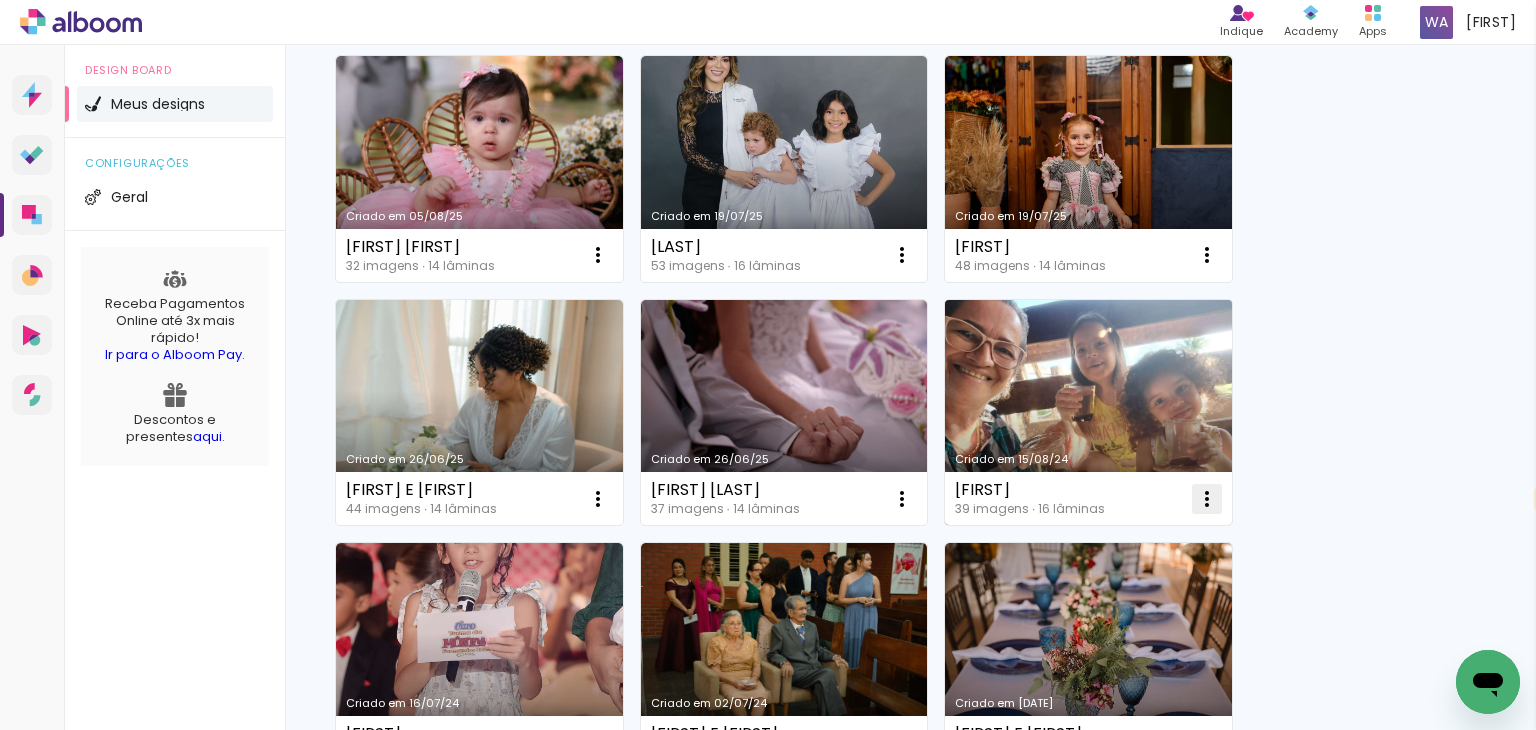 click at bounding box center (598, 255) 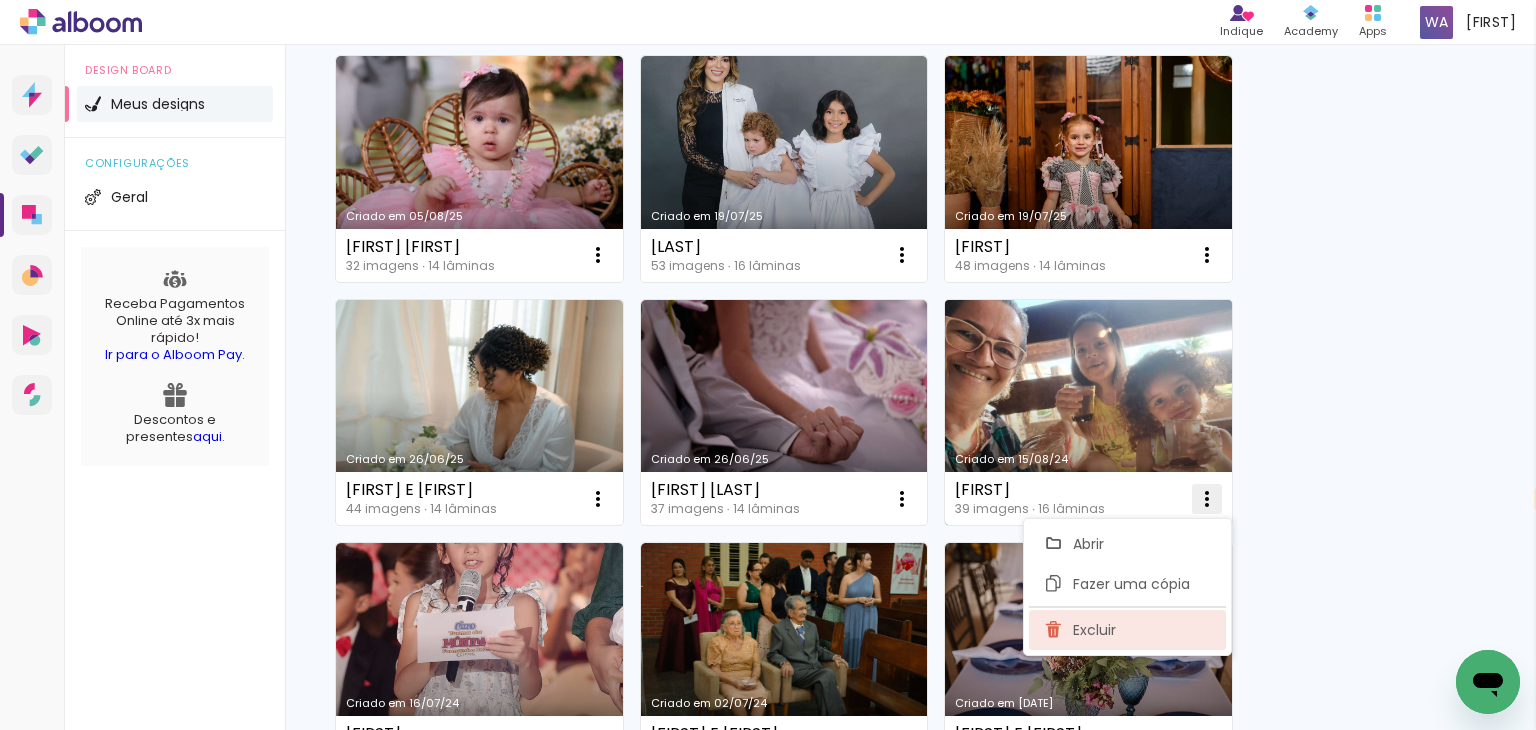 click on "Excluir" 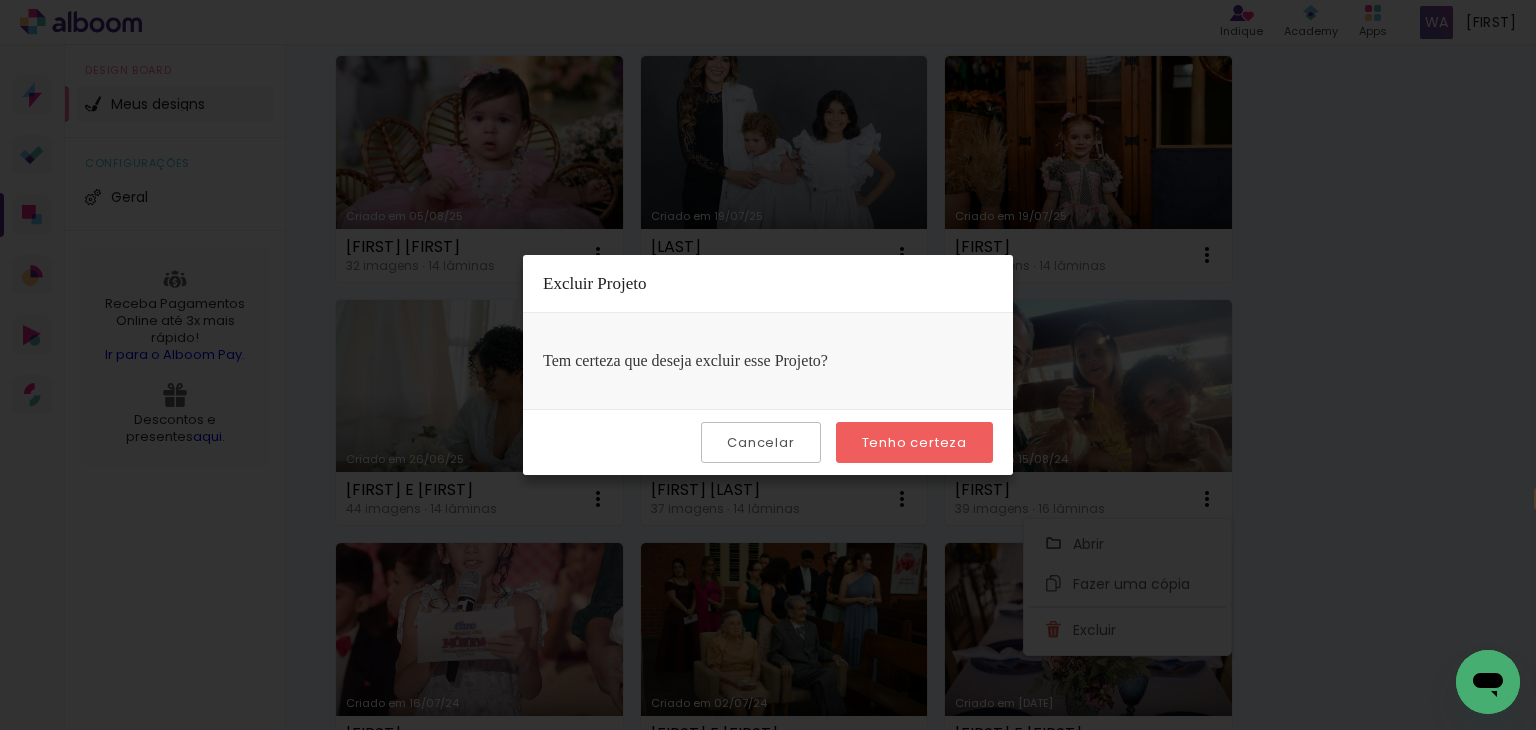 click on "Tenho certeza" at bounding box center [0, 0] 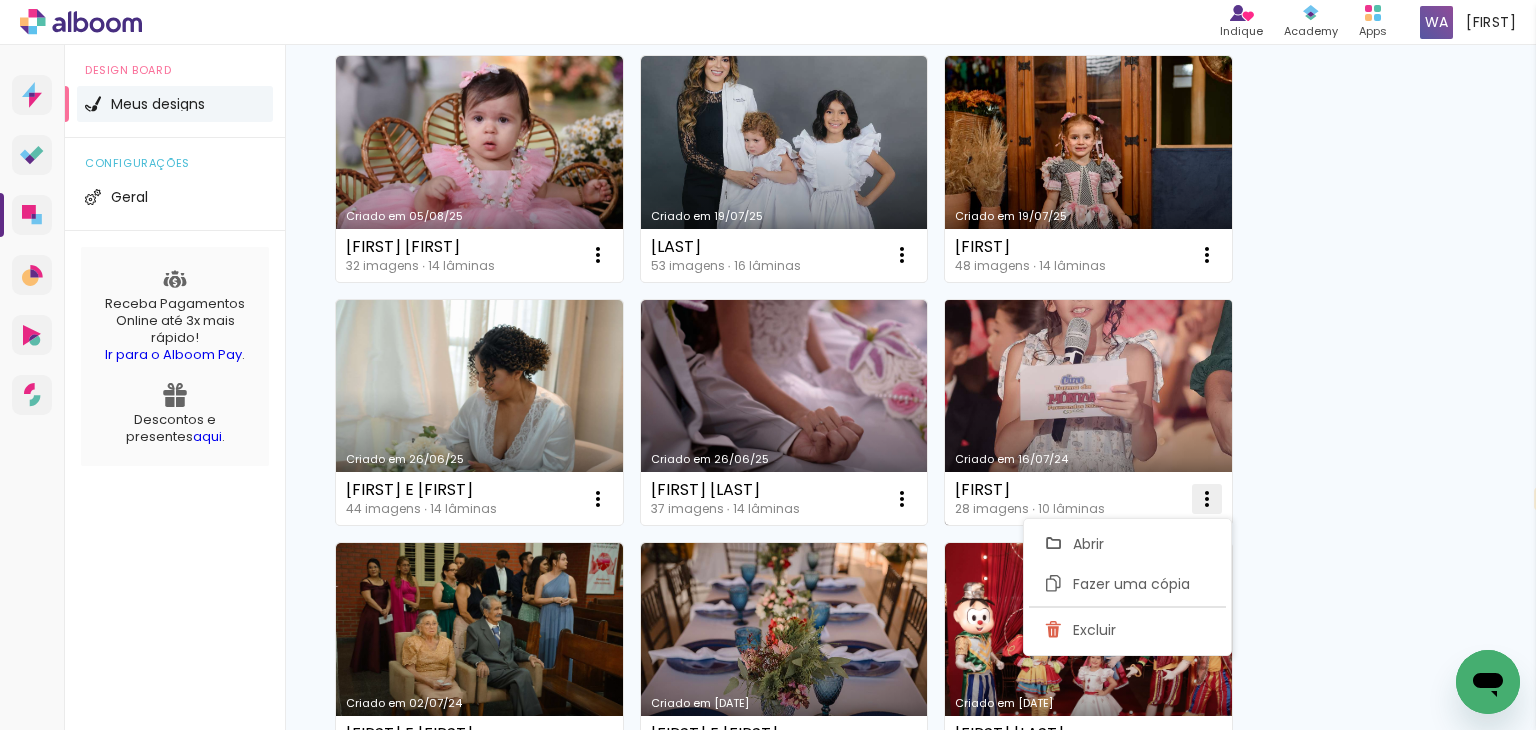 click at bounding box center [598, 255] 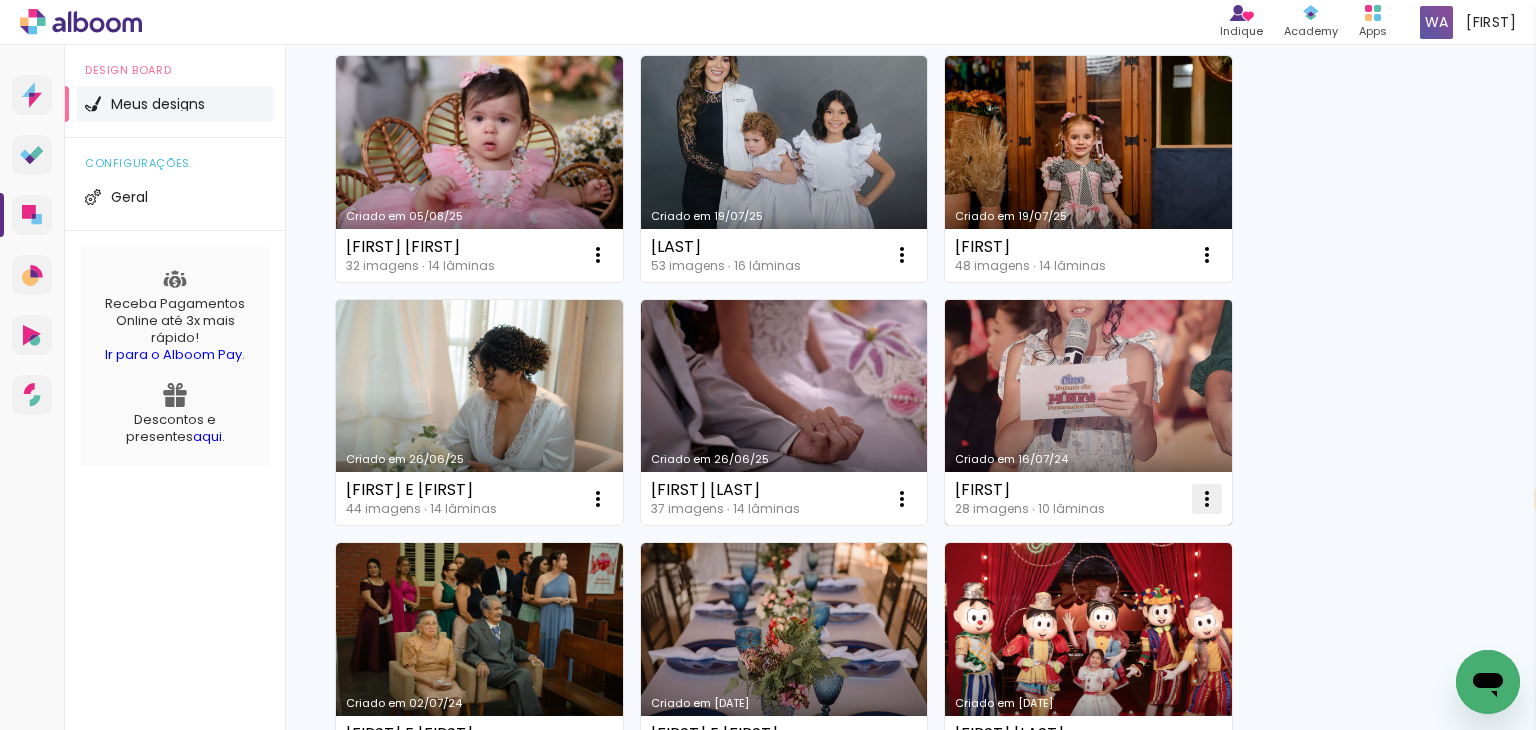 click at bounding box center (598, 255) 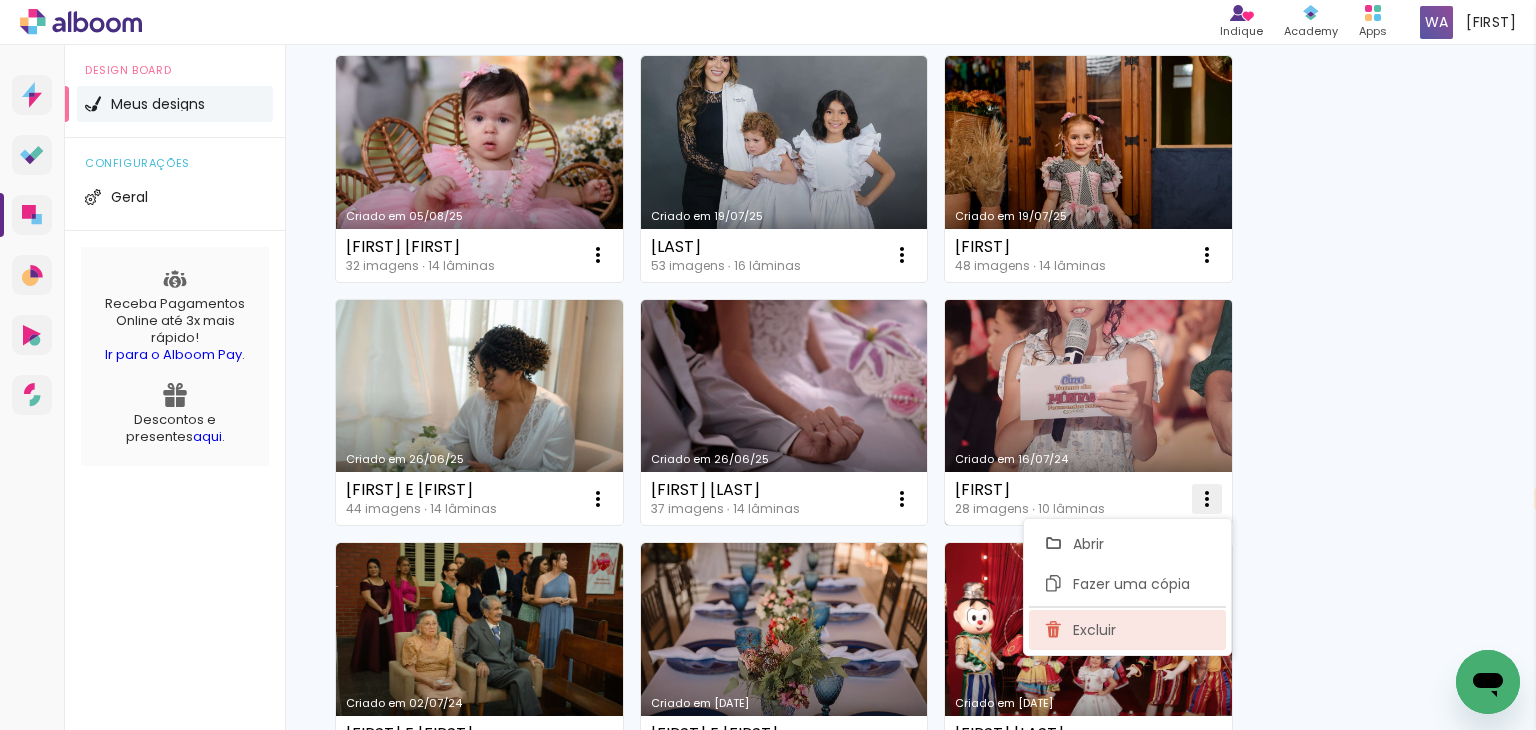 click on "Excluir" 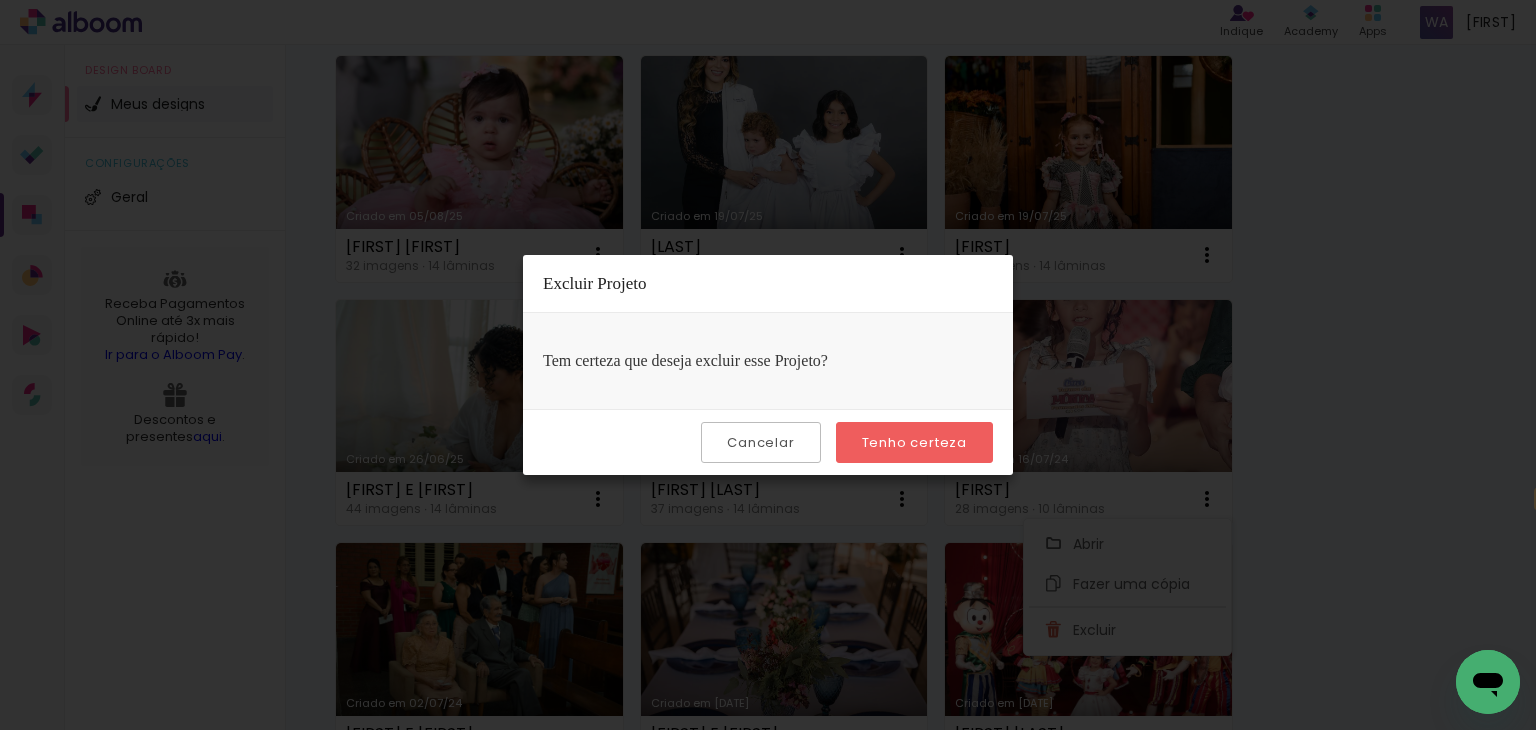click on "Tenho certeza" at bounding box center [0, 0] 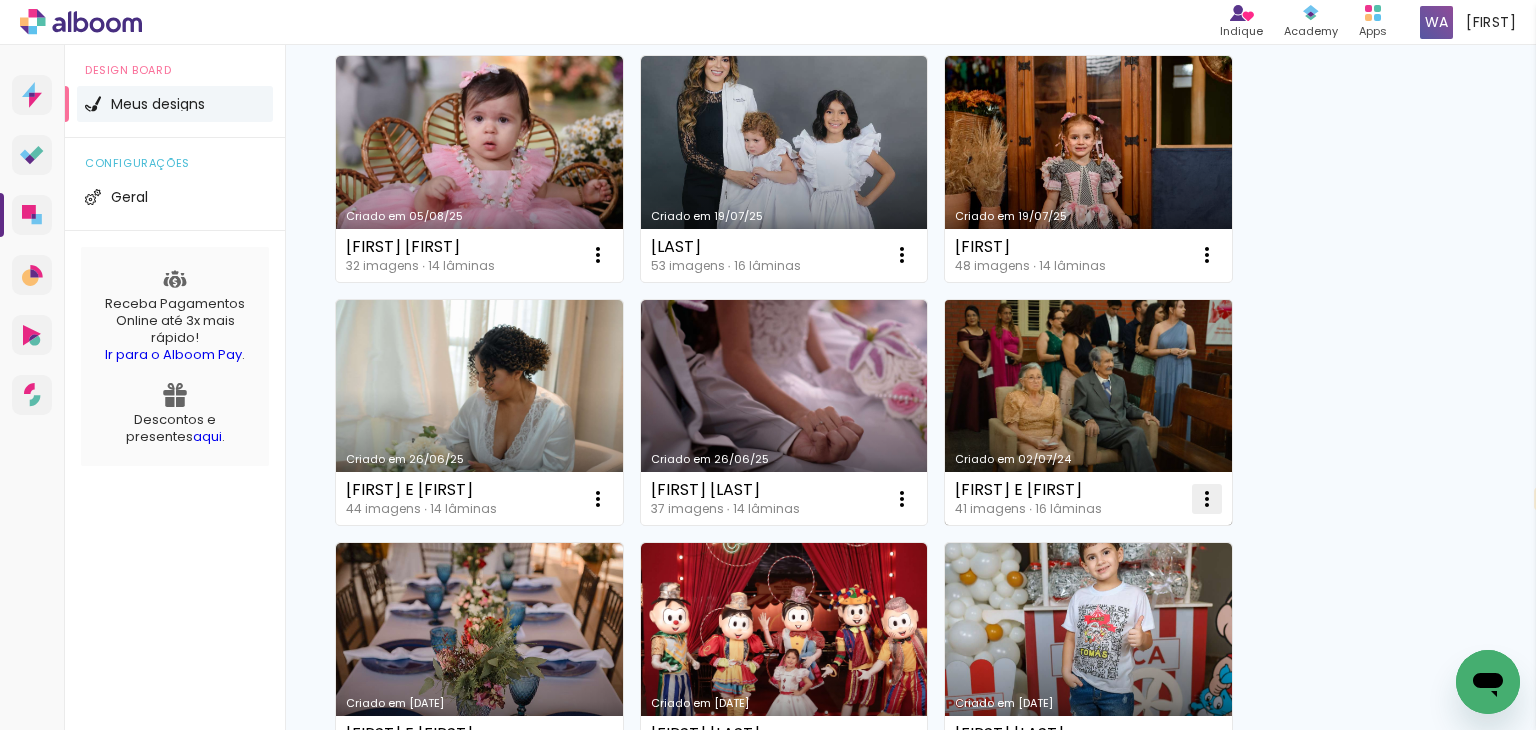 click at bounding box center [598, 255] 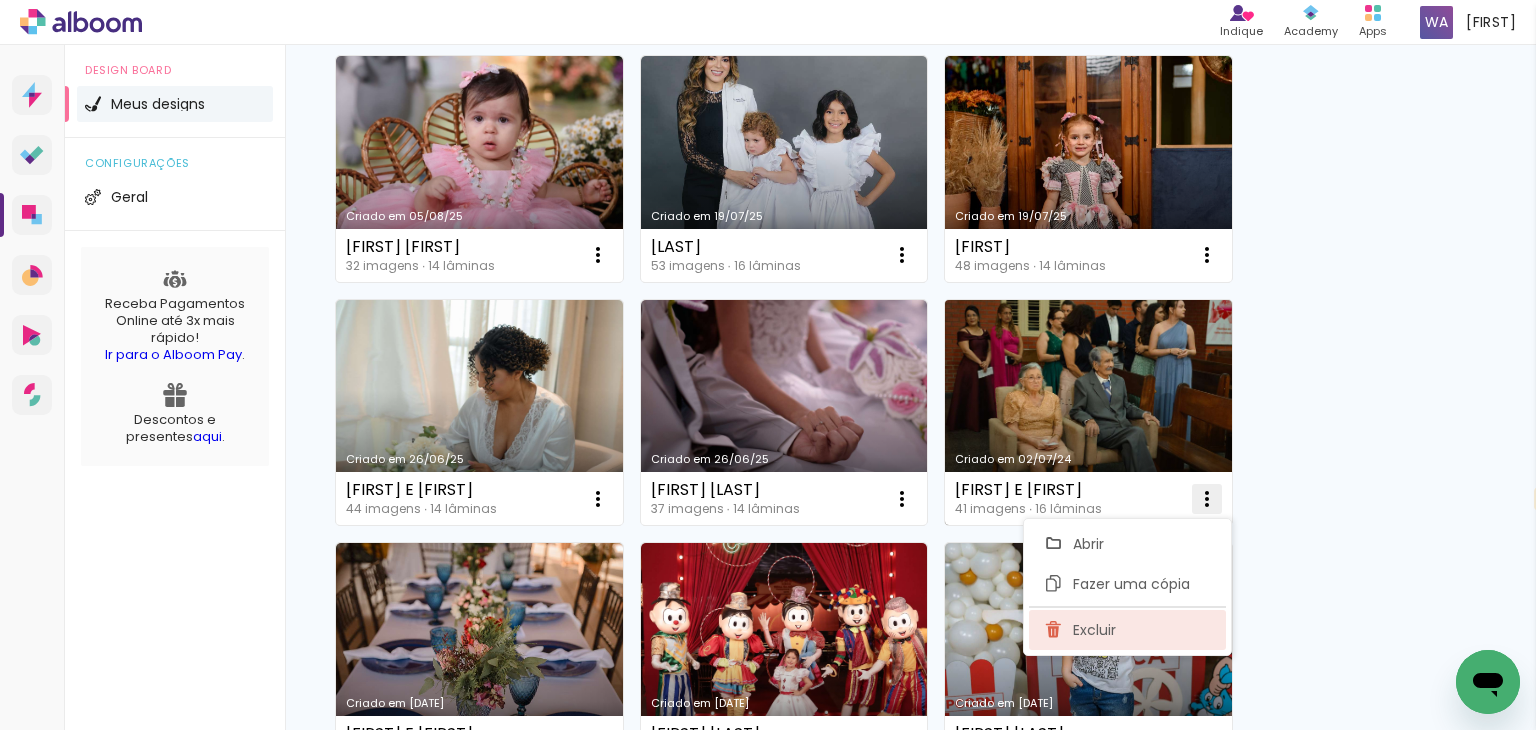 click on "Excluir" 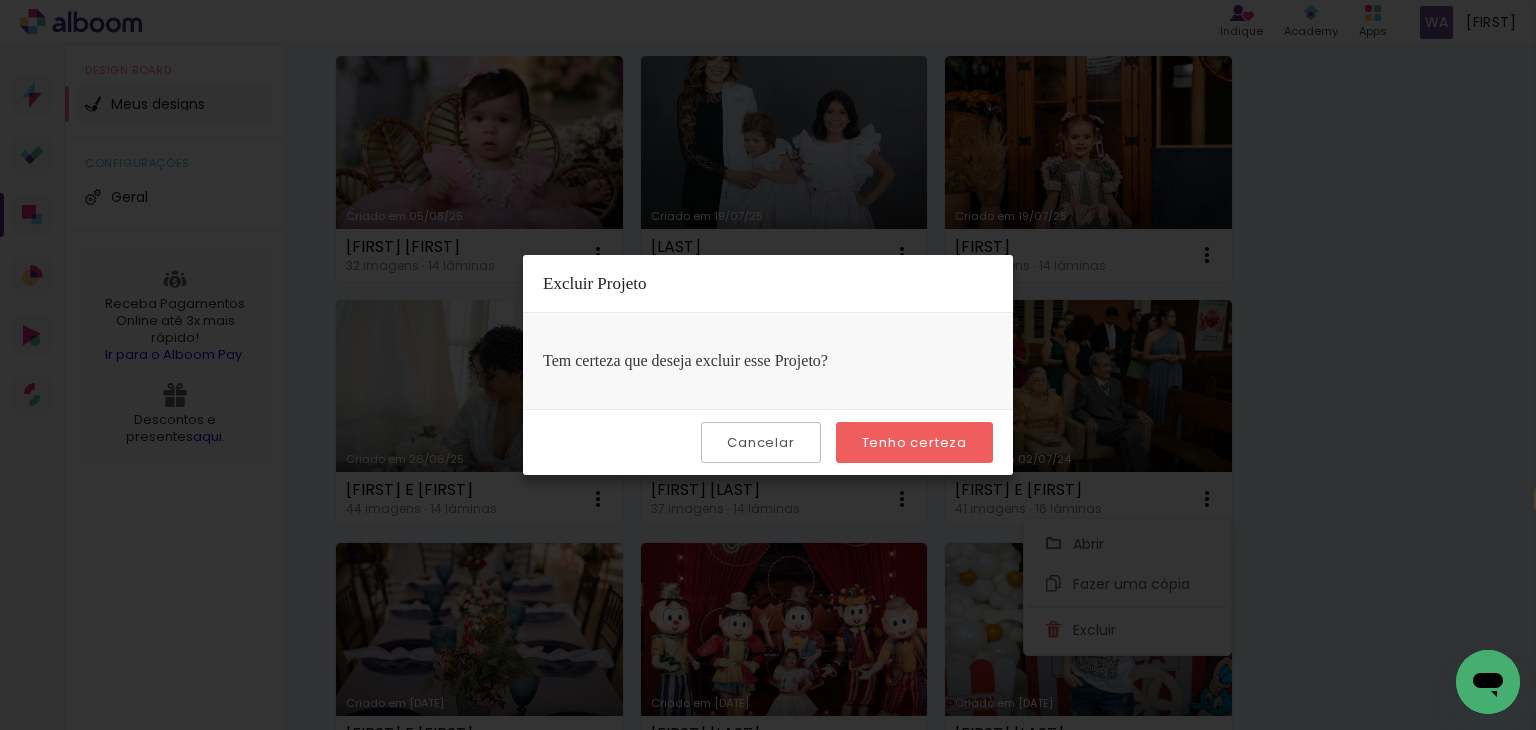 click on "Tenho certeza" at bounding box center (914, 442) 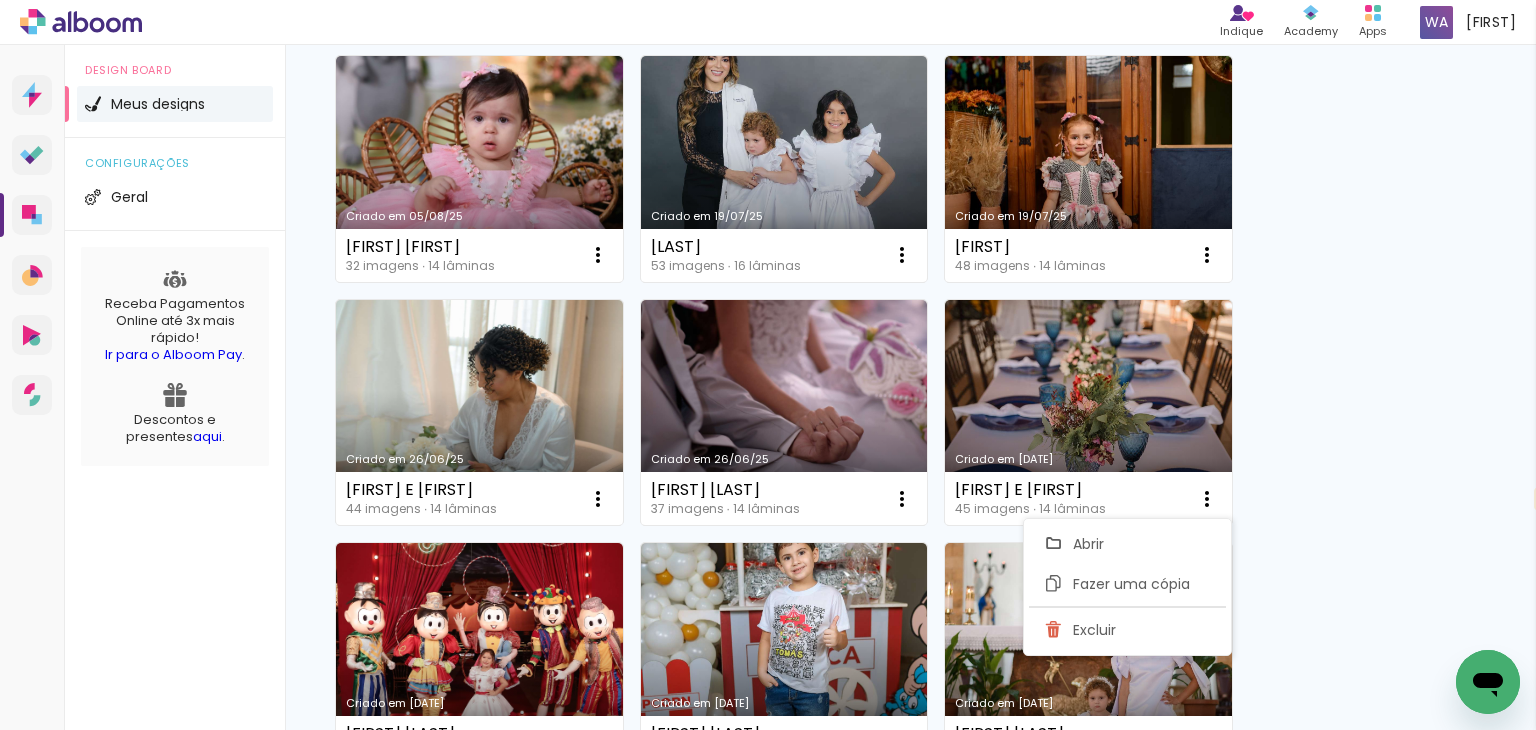 click on "Criado em [DATE] [FIRST] [FIRST] [NUMBER] imagens  ∙ [NUMBER] lâminas  Abrir Fazer uma cópia Excluir Criado em [DATE] [FIRST] [NUMBER] imagens  ∙ [NUMBER] lâminas  Abrir Fazer uma cópia Excluir Criado em [DATE] [FIRST] [NUMBER] imagens  ∙ [NUMBER] lâminas  Abrir Fazer uma cópia Excluir Criado em [DATE] [FIRST] E [FIRST] [NUMBER] imagens  ∙ [NUMBER] lâminas  Abrir Fazer uma cópia Excluir Criado em [DATE] [FIRST] E [FIRST] [NUMBER] imagens  ∙ [NUMBER] lâminas  Abrir Fazer uma cópia Excluir Criado em [DATE] [FIRST] E [FIRST] [NUMBER] imagens  ∙ [NUMBER] lâminas  Abrir Fazer uma cópia Excluir Criado em [DATE] [FIRST] [NUMBER] imagens  ∙ [NUMBER] lâminas  Abrir Fazer uma cópia Excluir Criado em [DATE] [FIRST] [NUMBER] imagens  ∙ [NUMBER] lâminas  Abrir Fazer uma cópia Excluir Criado em [DATE] [FIRST] E [FIRST] [NUMBER] imagens  ∙ [NUMBER] lâminas  Abrir Fazer uma cópia Excluir Criado em [DATE] [FIRST] E [FIRST] [NUMBER] imagens  ∙ [NUMBER] lâminas  Abrir Fazer uma cópia Excluir Criado em [DATE] [FIRST] [NUMBER] imagens  ∙ [NUMBER] lâminas  Abrir Fazer uma cópia" at bounding box center [910, 1142] 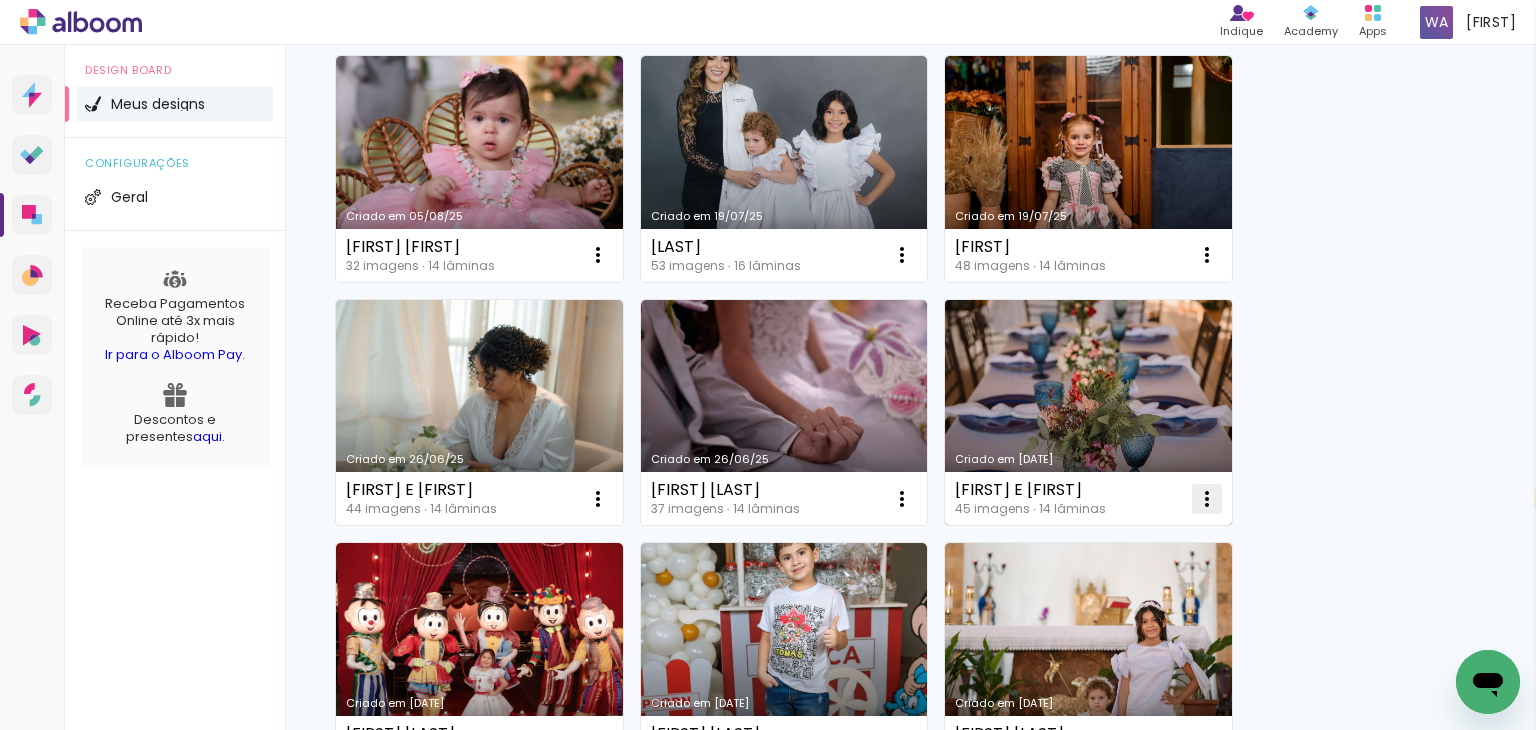 click at bounding box center (598, 255) 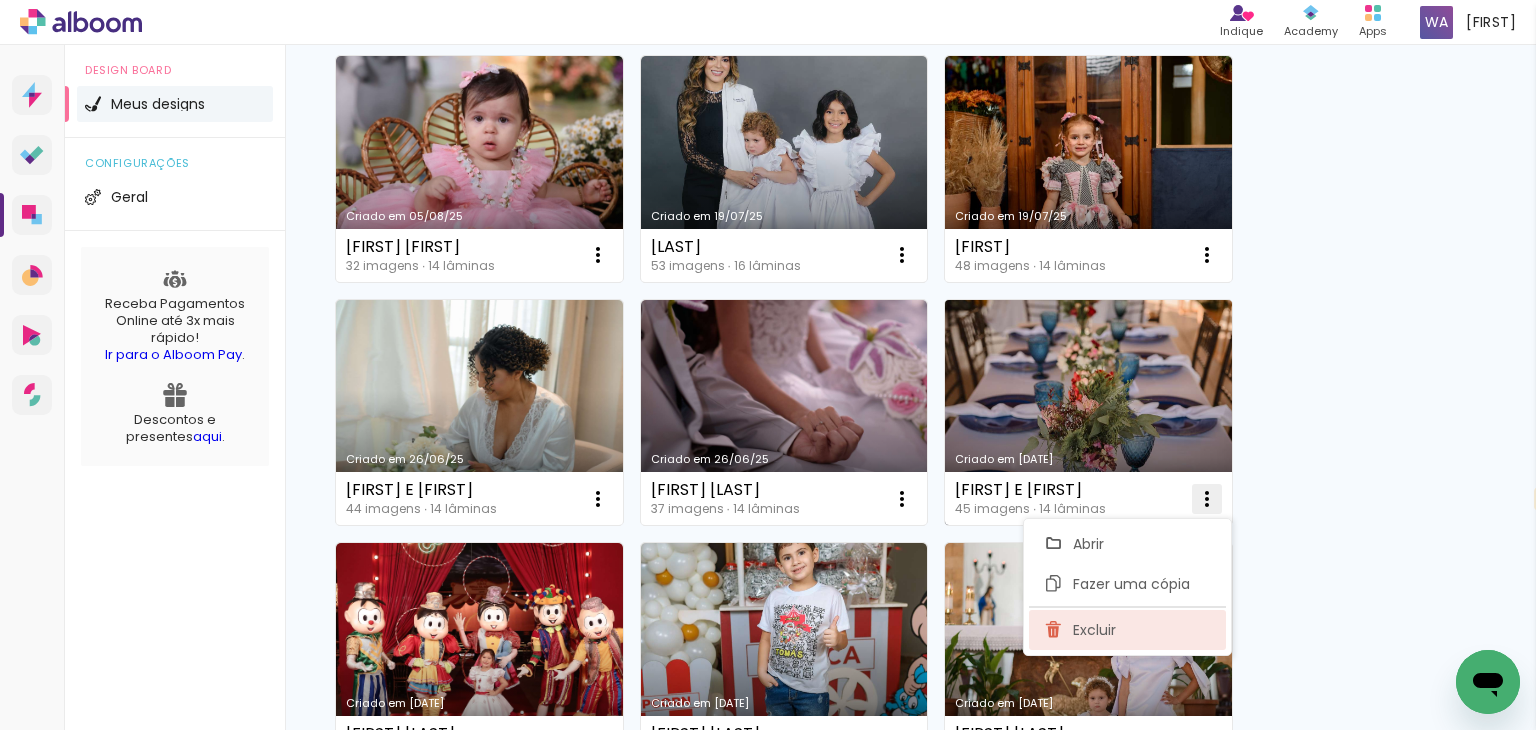 click on "Excluir" 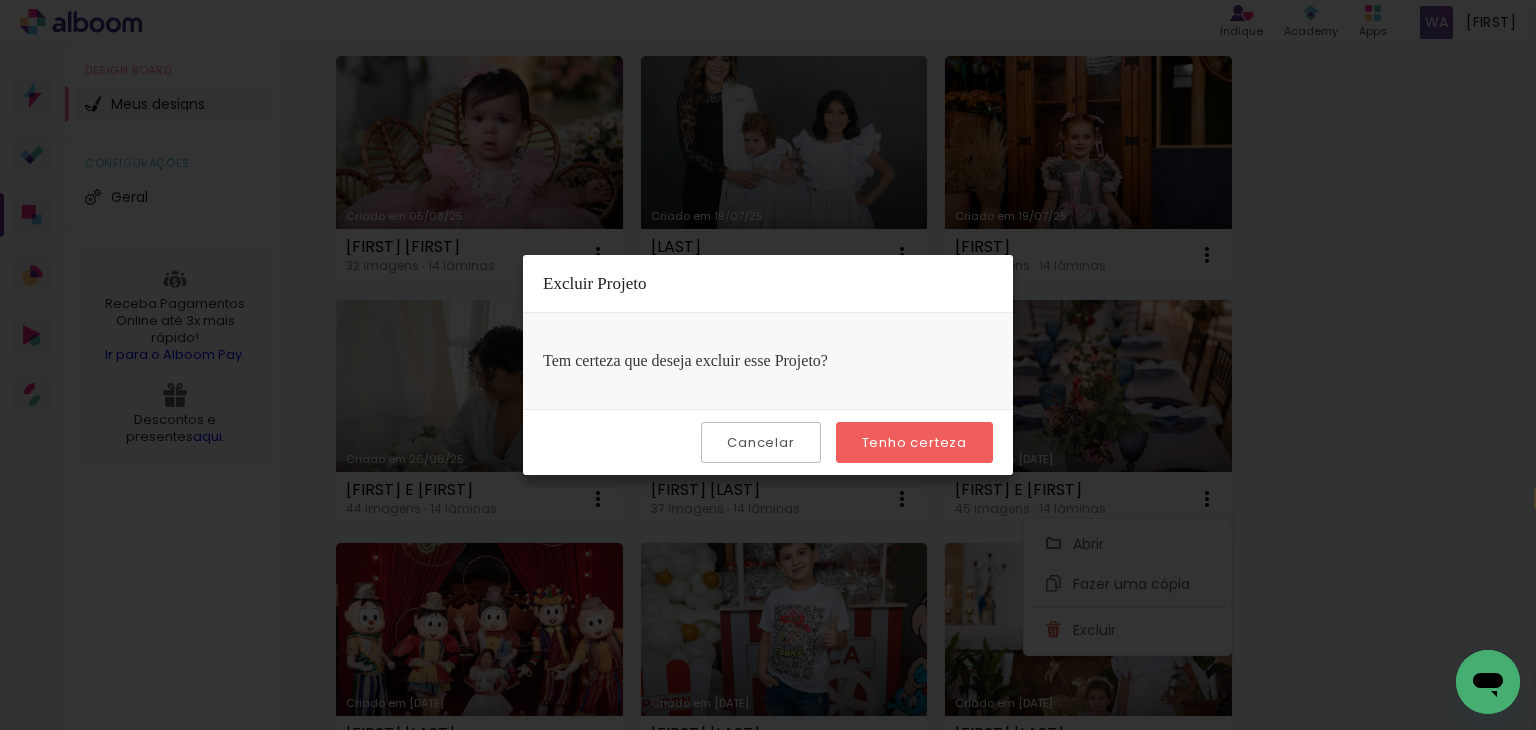 click on "Tenho certeza" at bounding box center [0, 0] 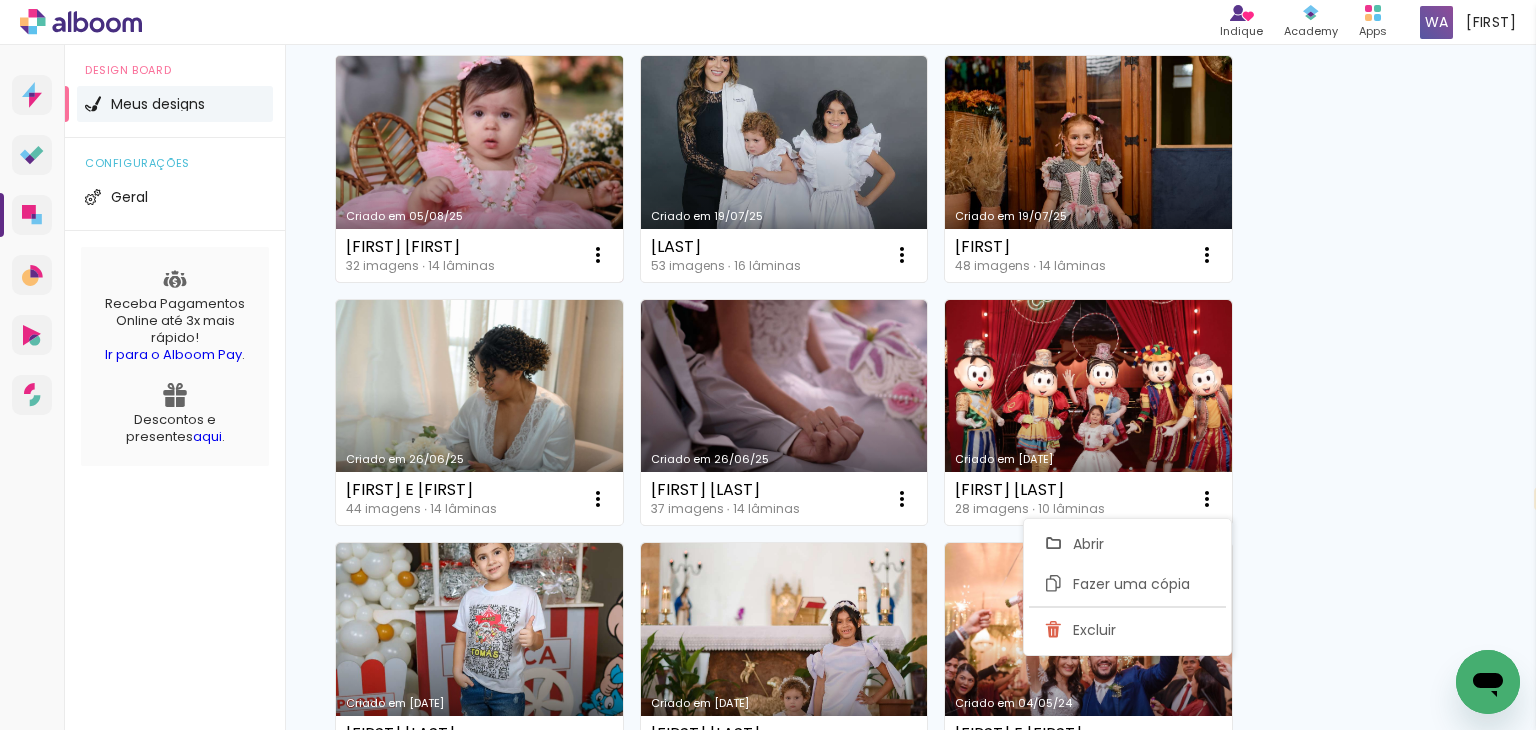 click on "Criado em 05/08/25" at bounding box center (479, 169) 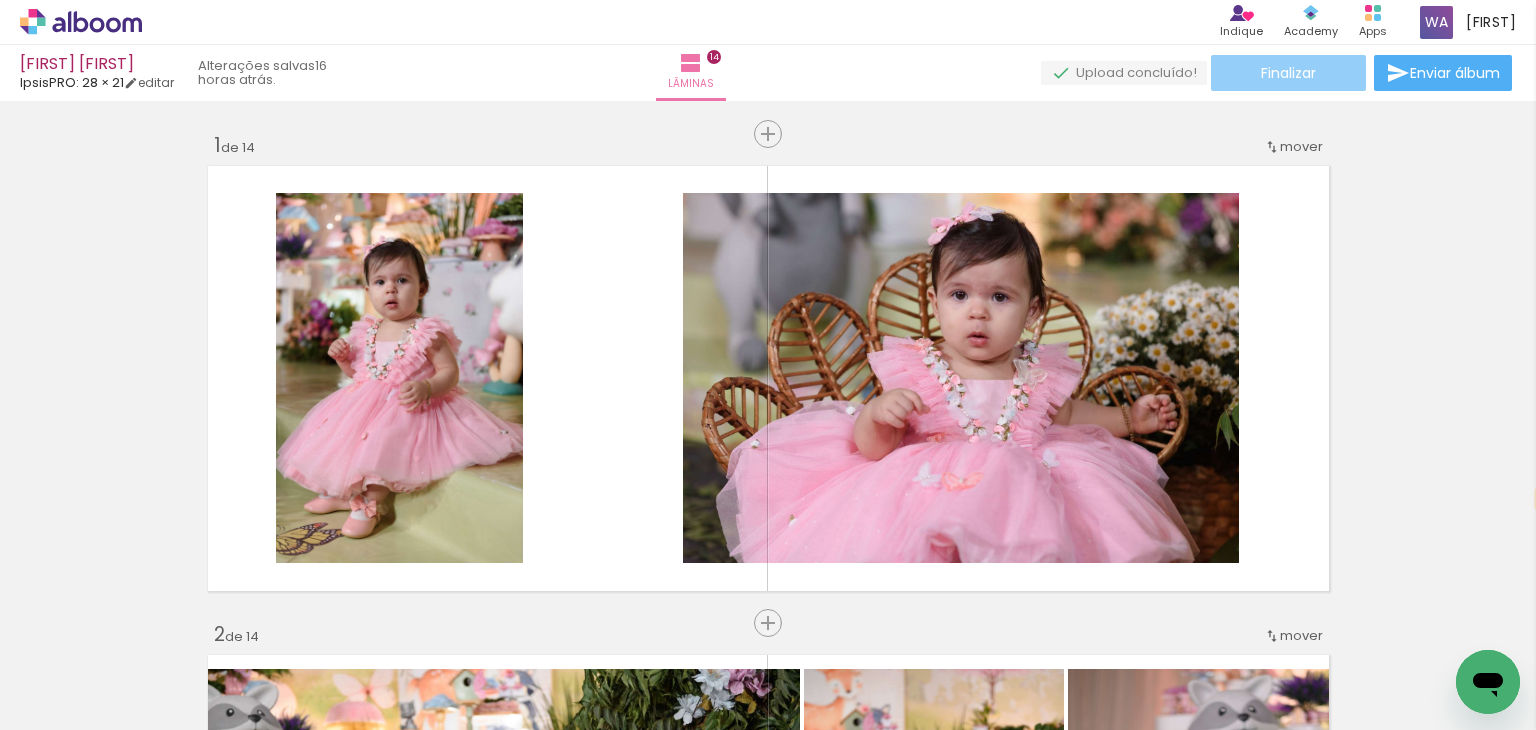 click on "Finalizar" 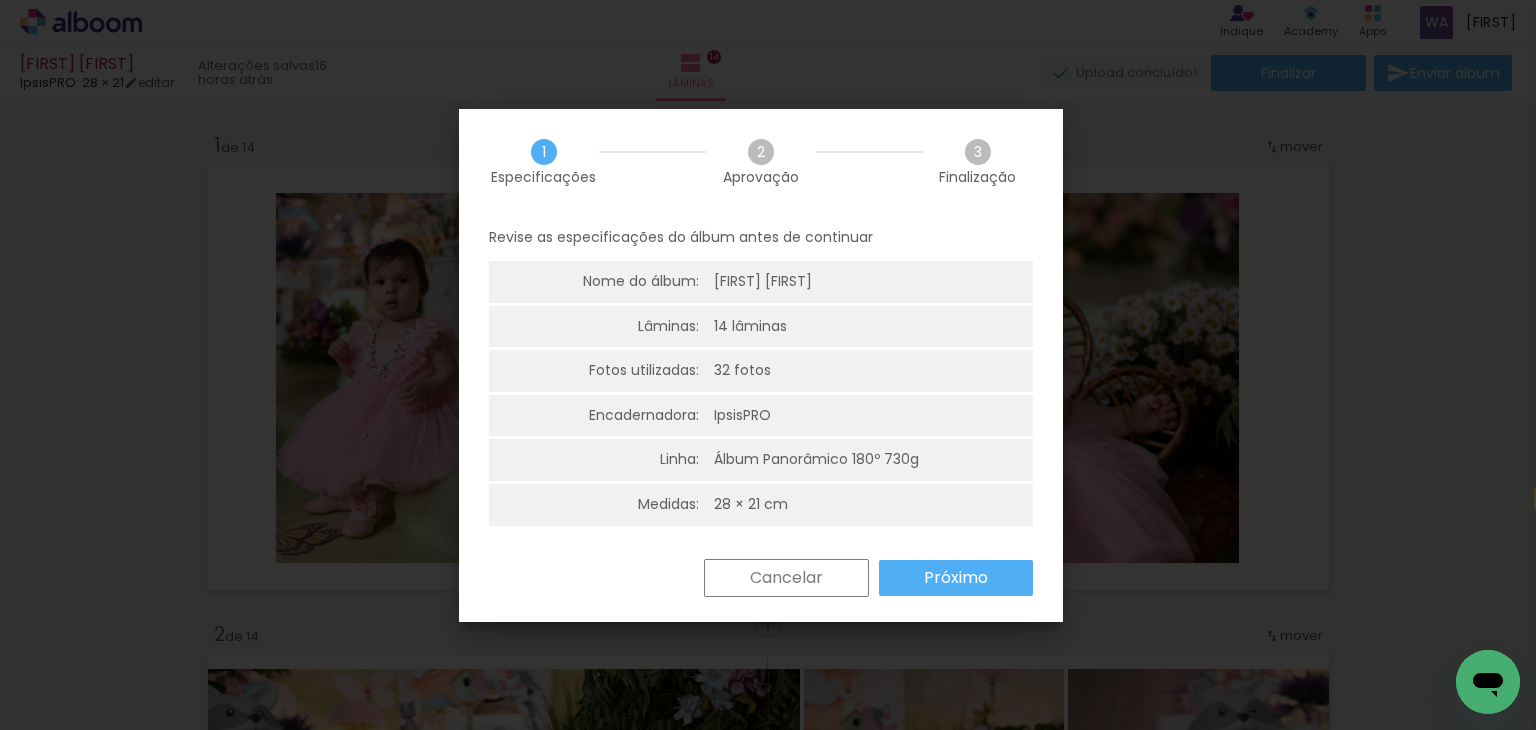 click on "Próximo" at bounding box center [0, 0] 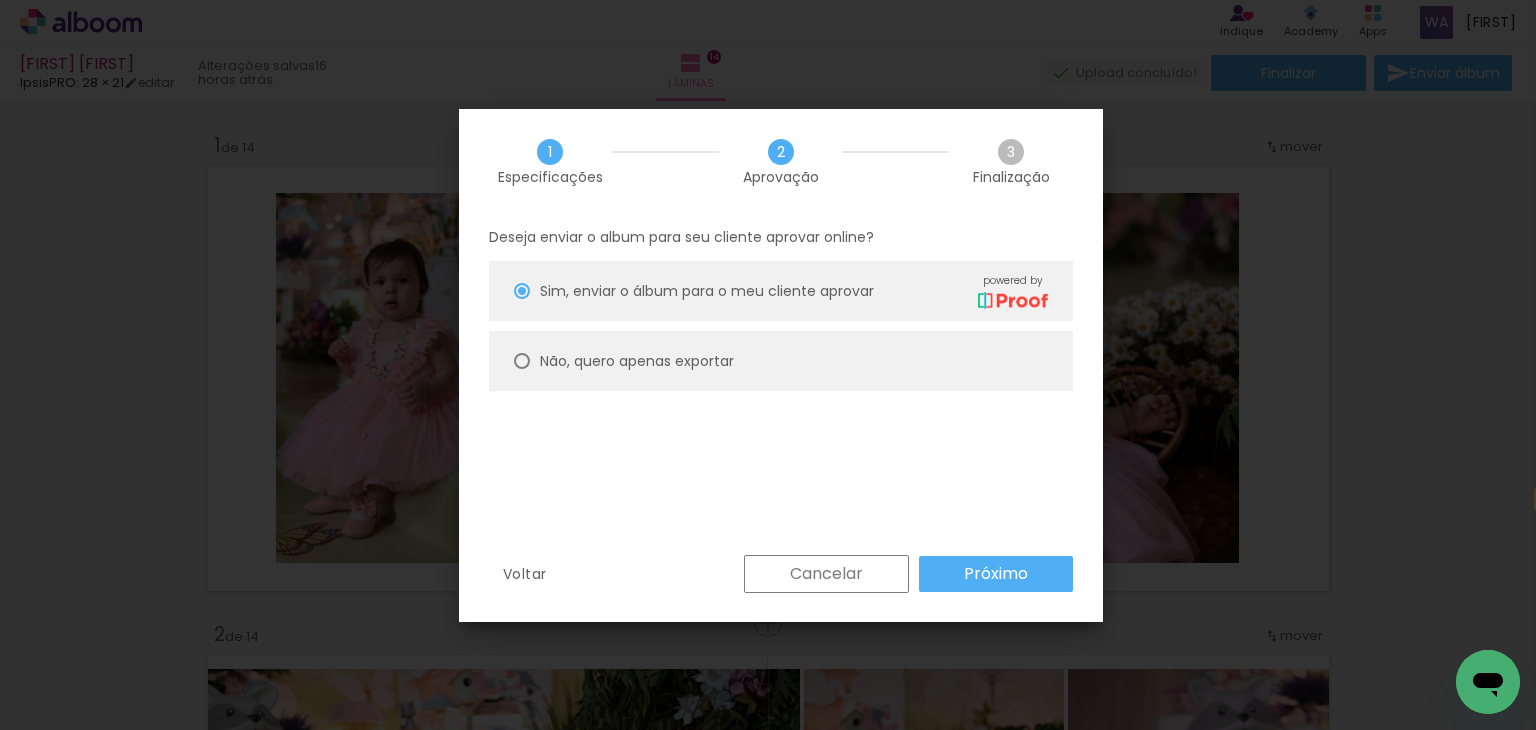 click on "Não, quero apenas exportar" at bounding box center [0, 0] 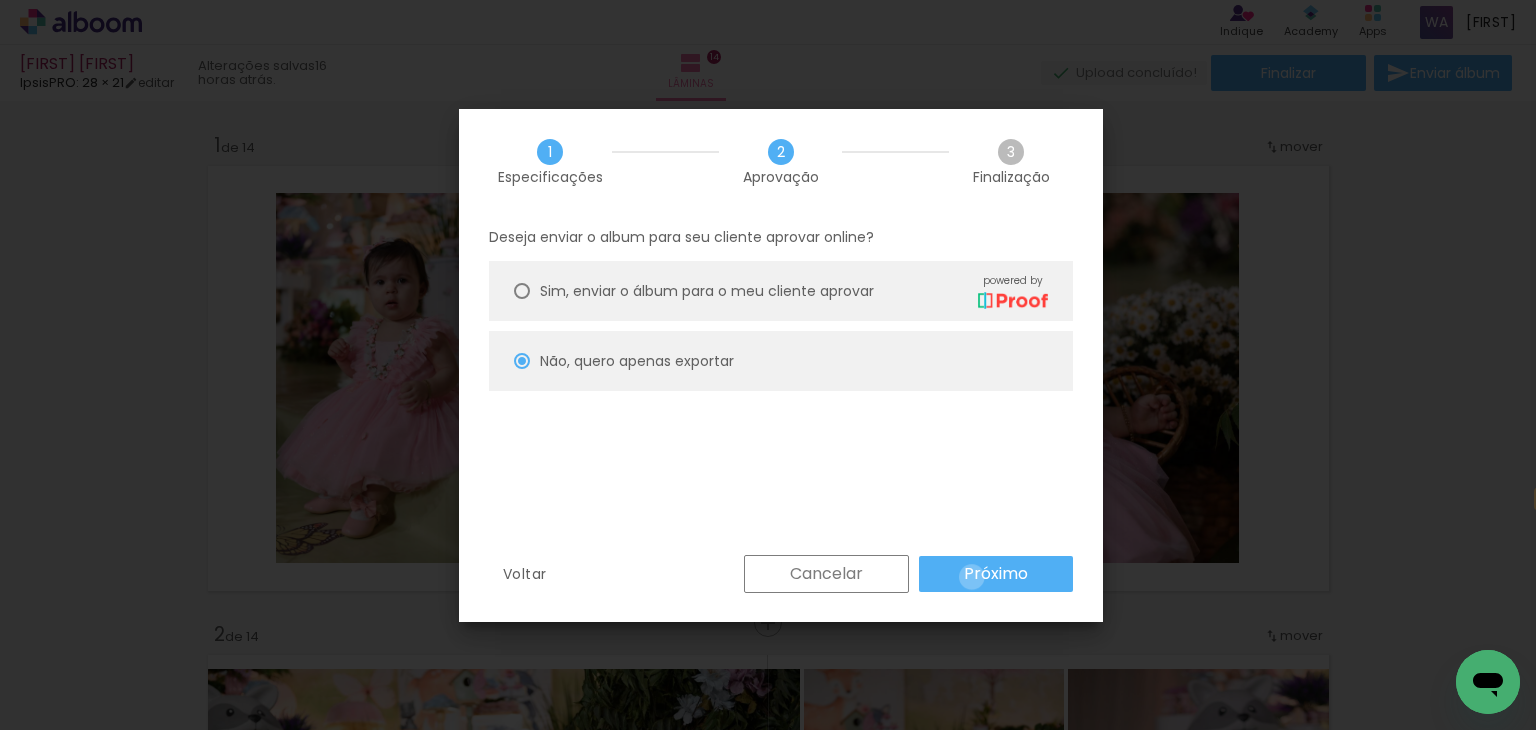 click on "Próximo" at bounding box center (0, 0) 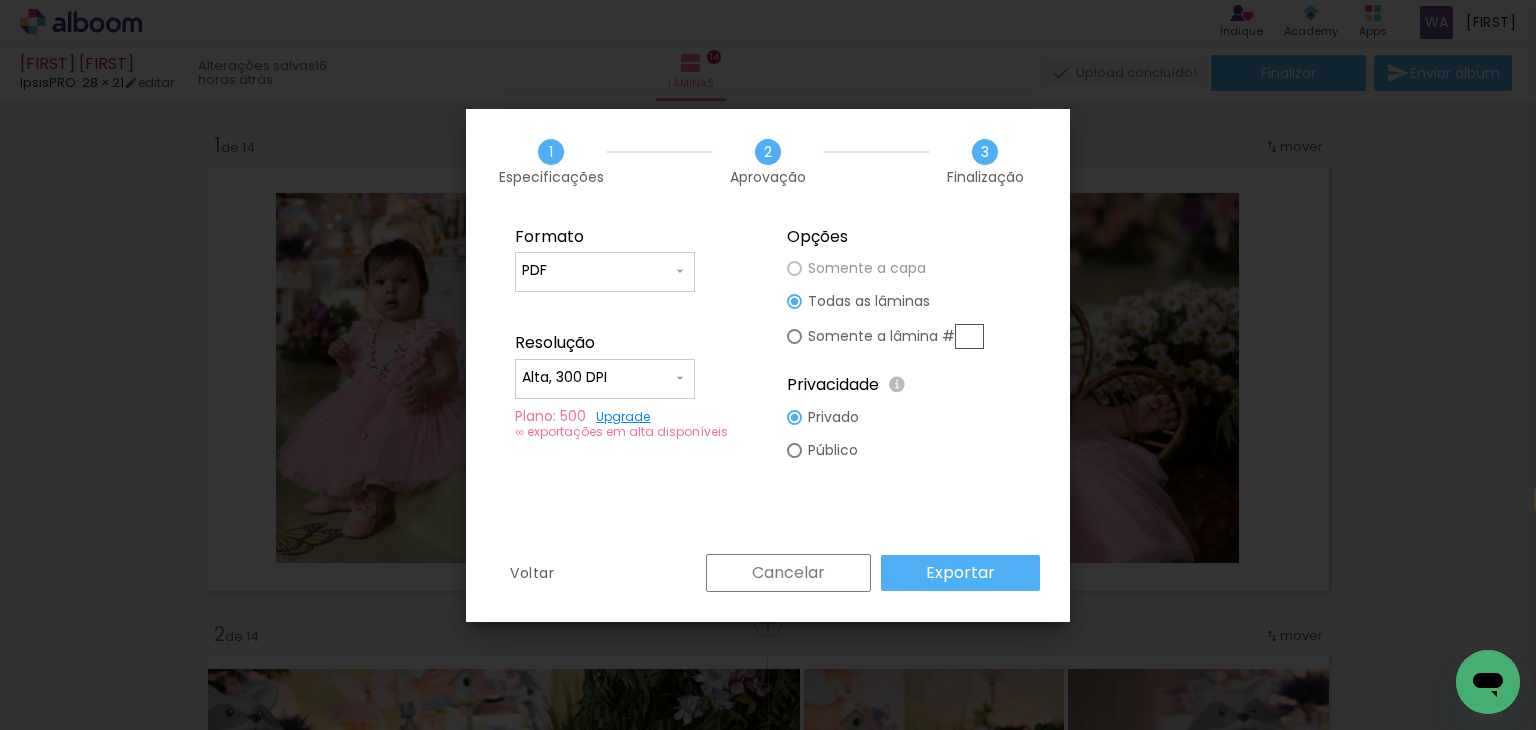 click on "Exportar" at bounding box center [0, 0] 